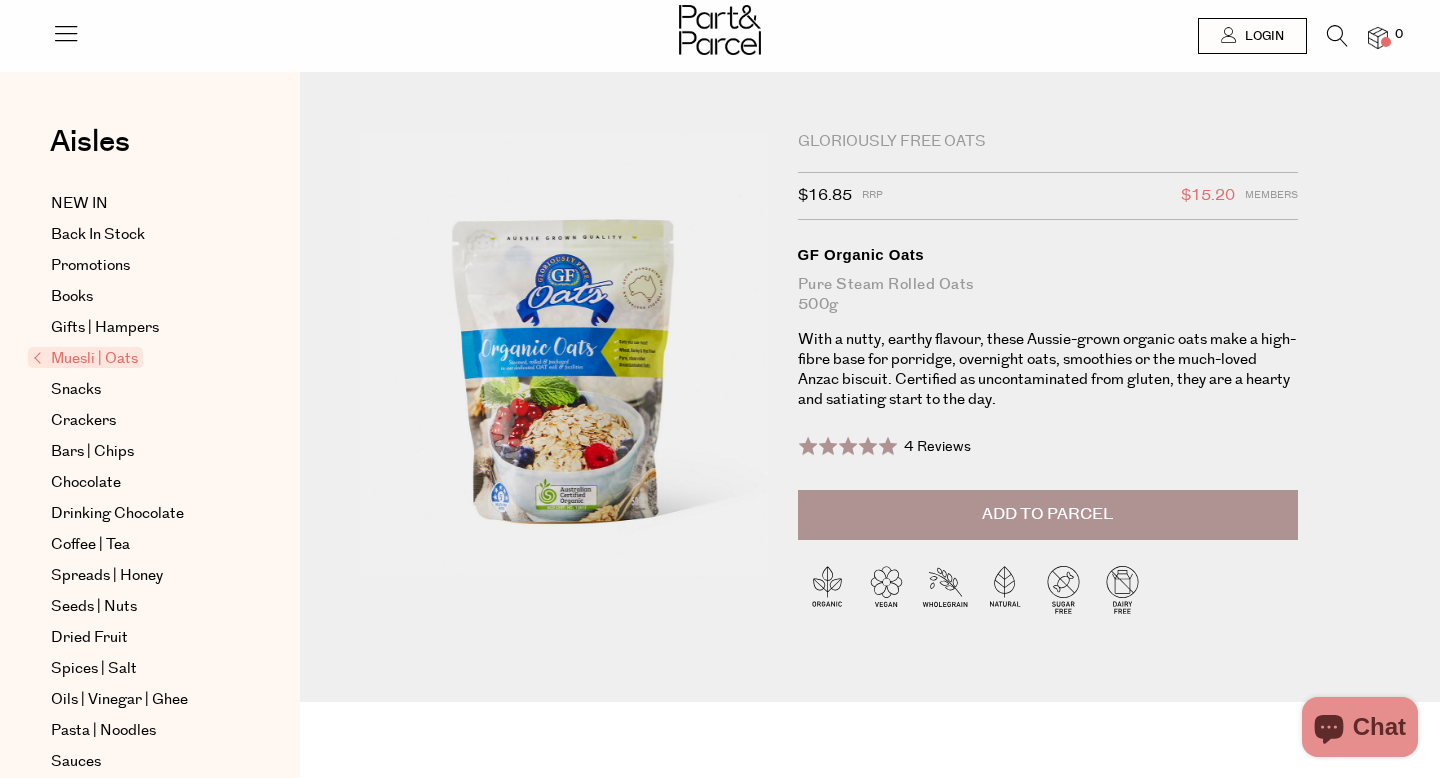 scroll, scrollTop: 0, scrollLeft: 0, axis: both 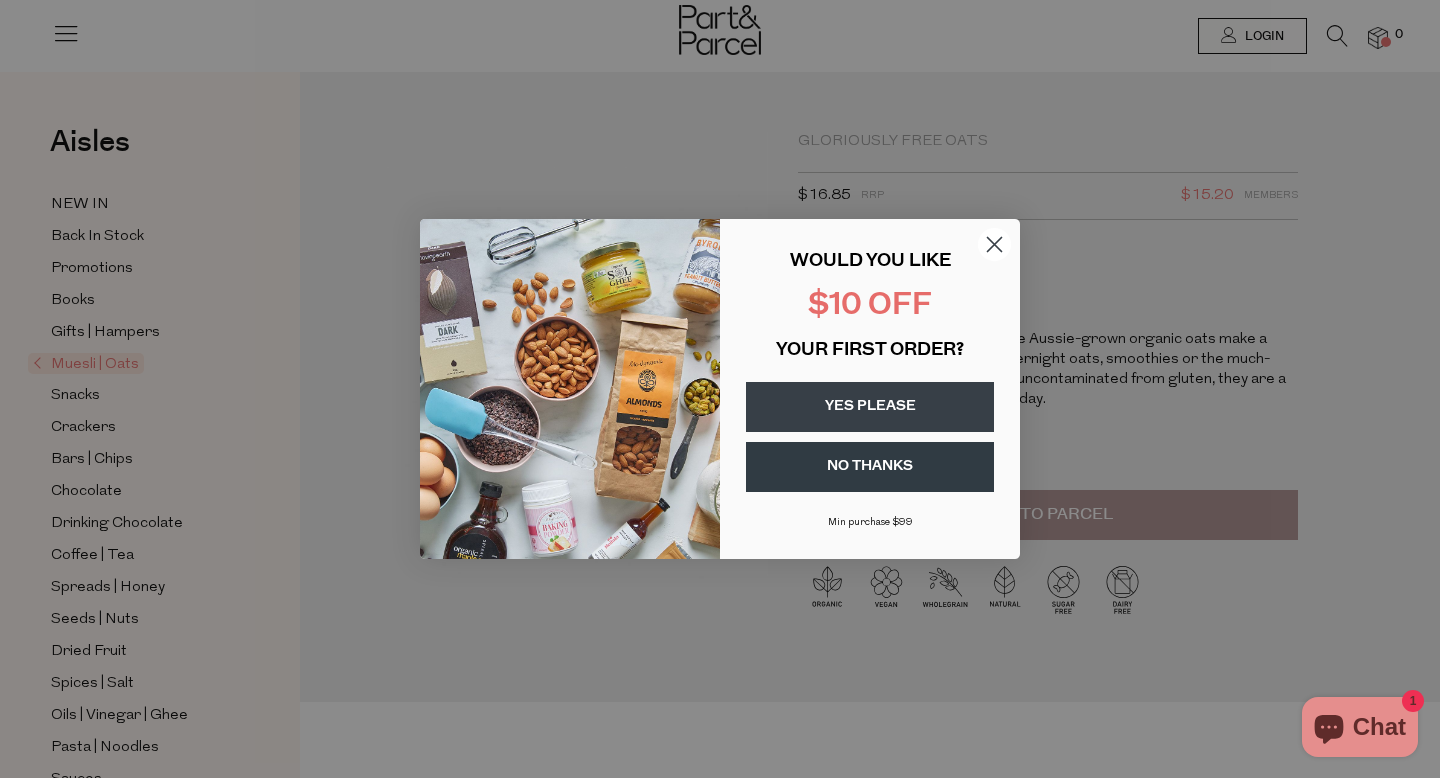 click 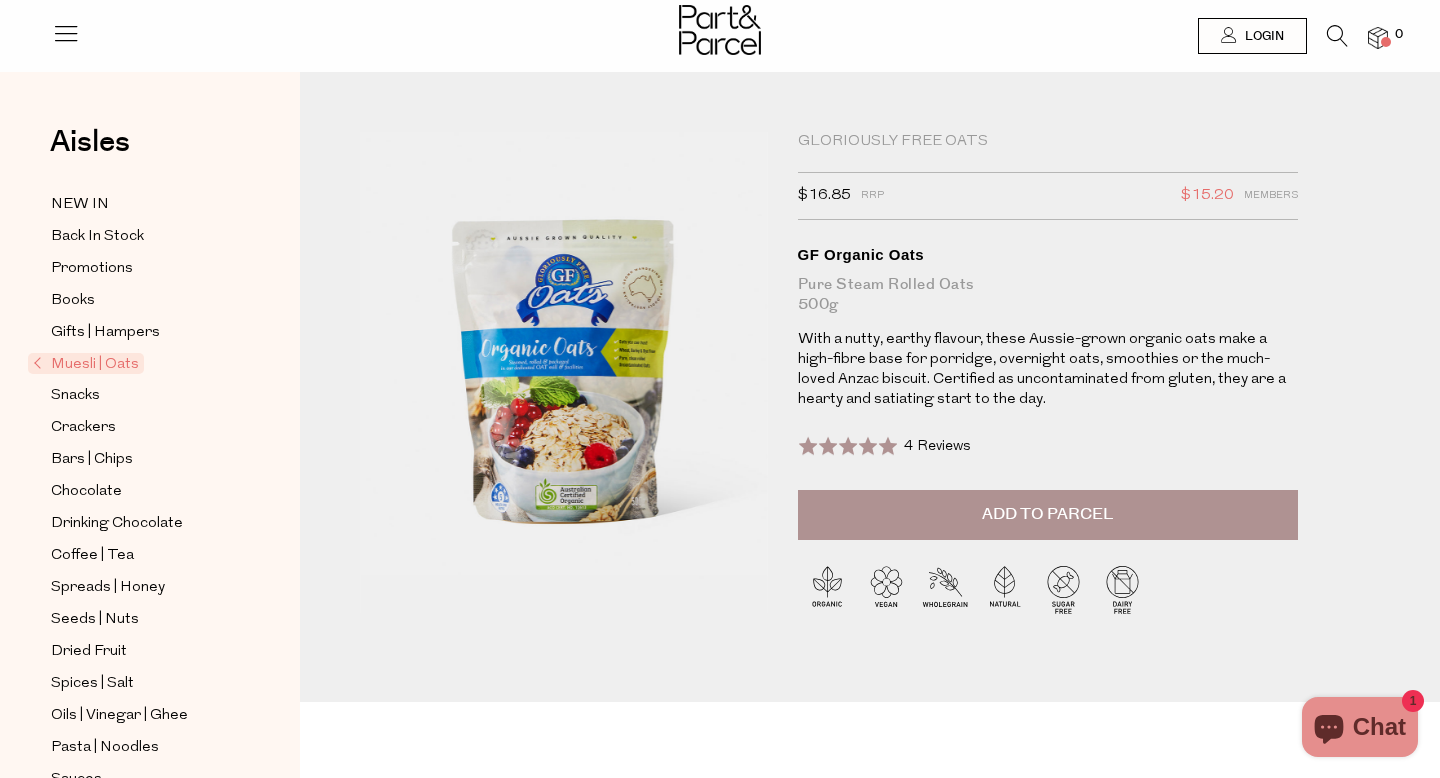 click on "Muesli | Oats" at bounding box center [86, 363] 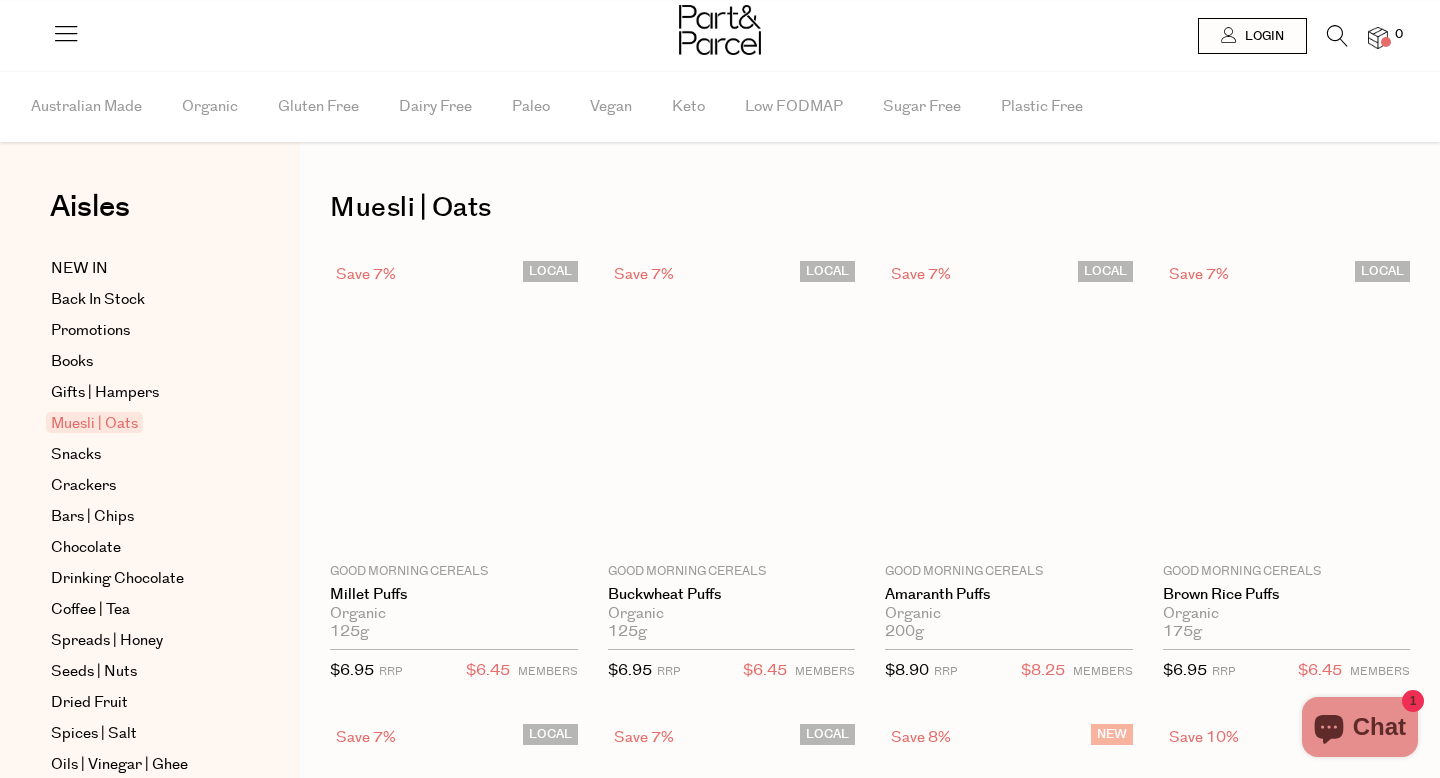 scroll, scrollTop: 0, scrollLeft: 0, axis: both 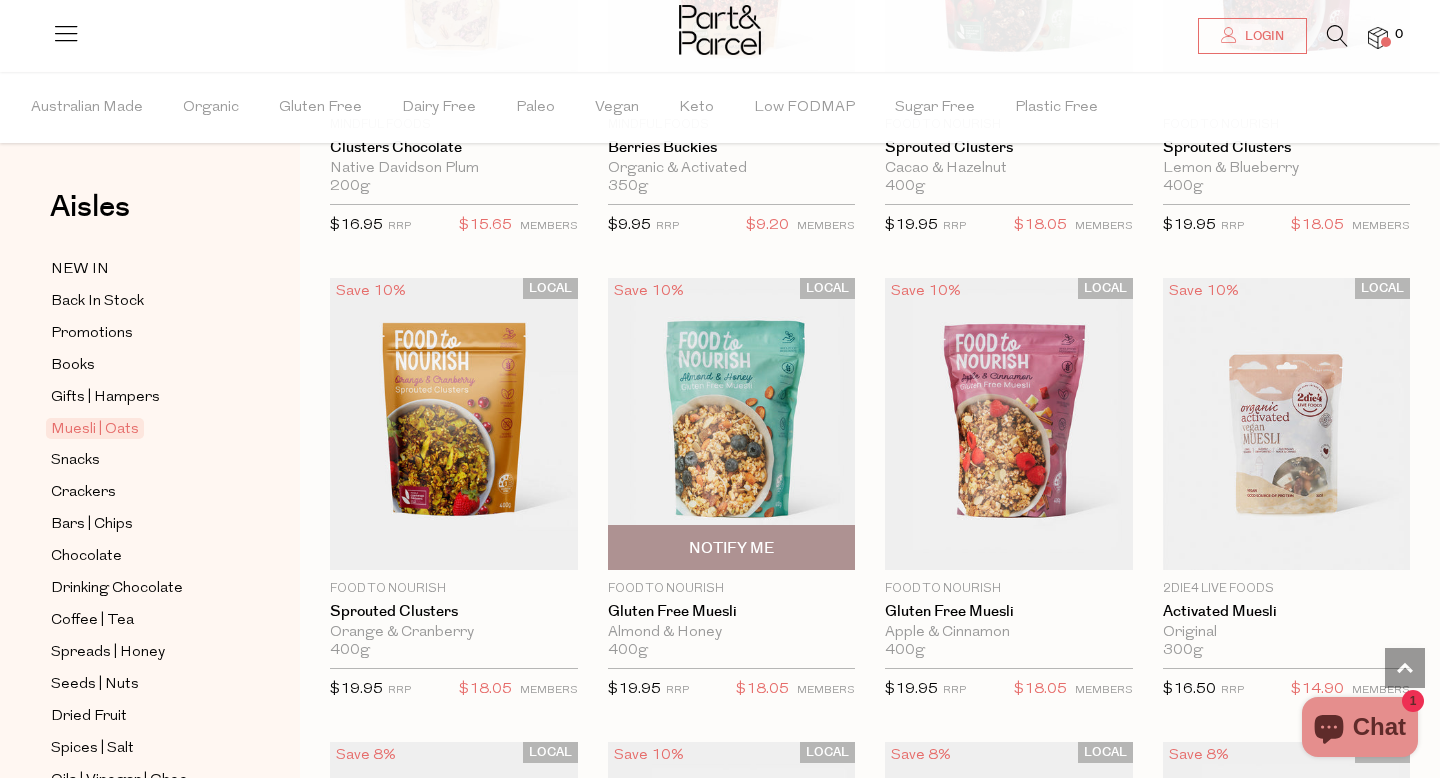 click at bounding box center (732, 424) 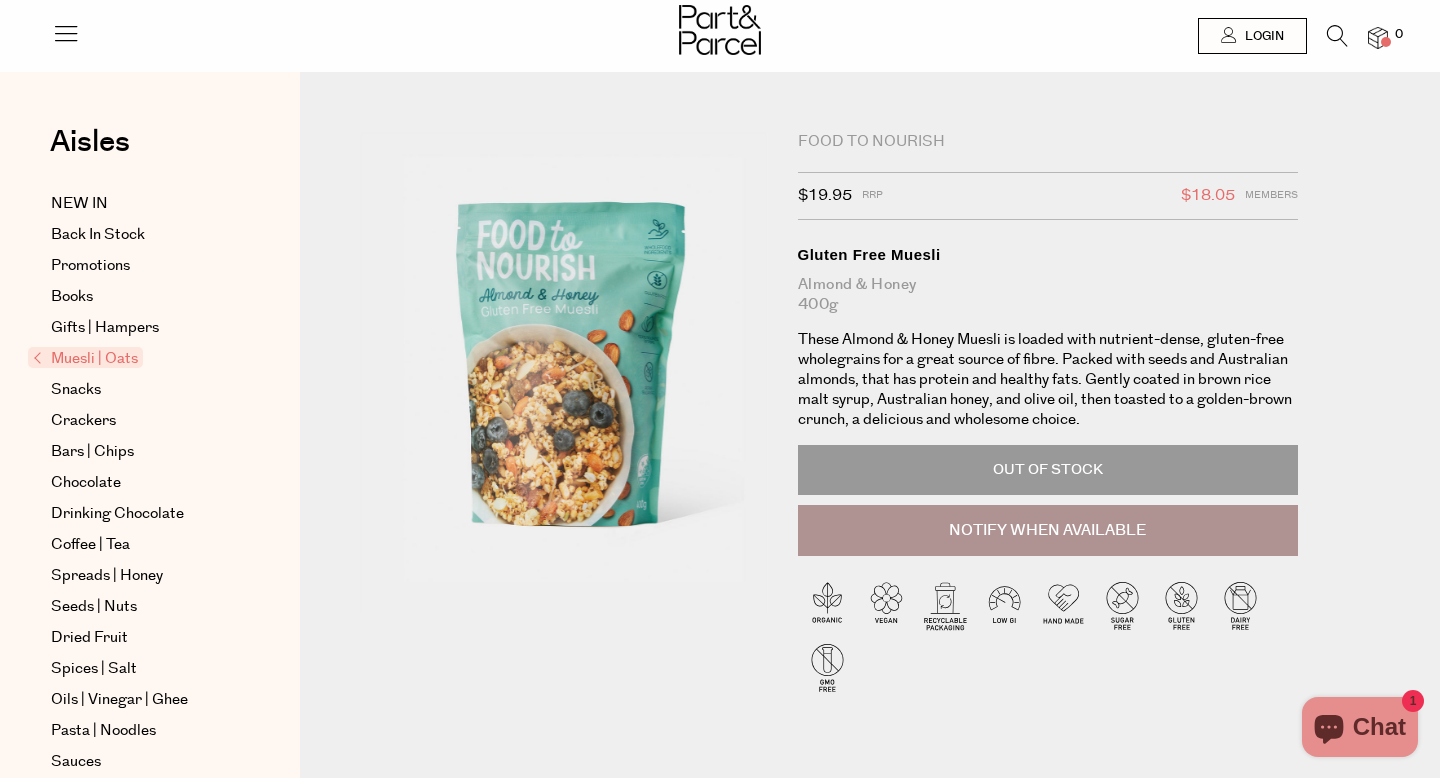scroll, scrollTop: 0, scrollLeft: 0, axis: both 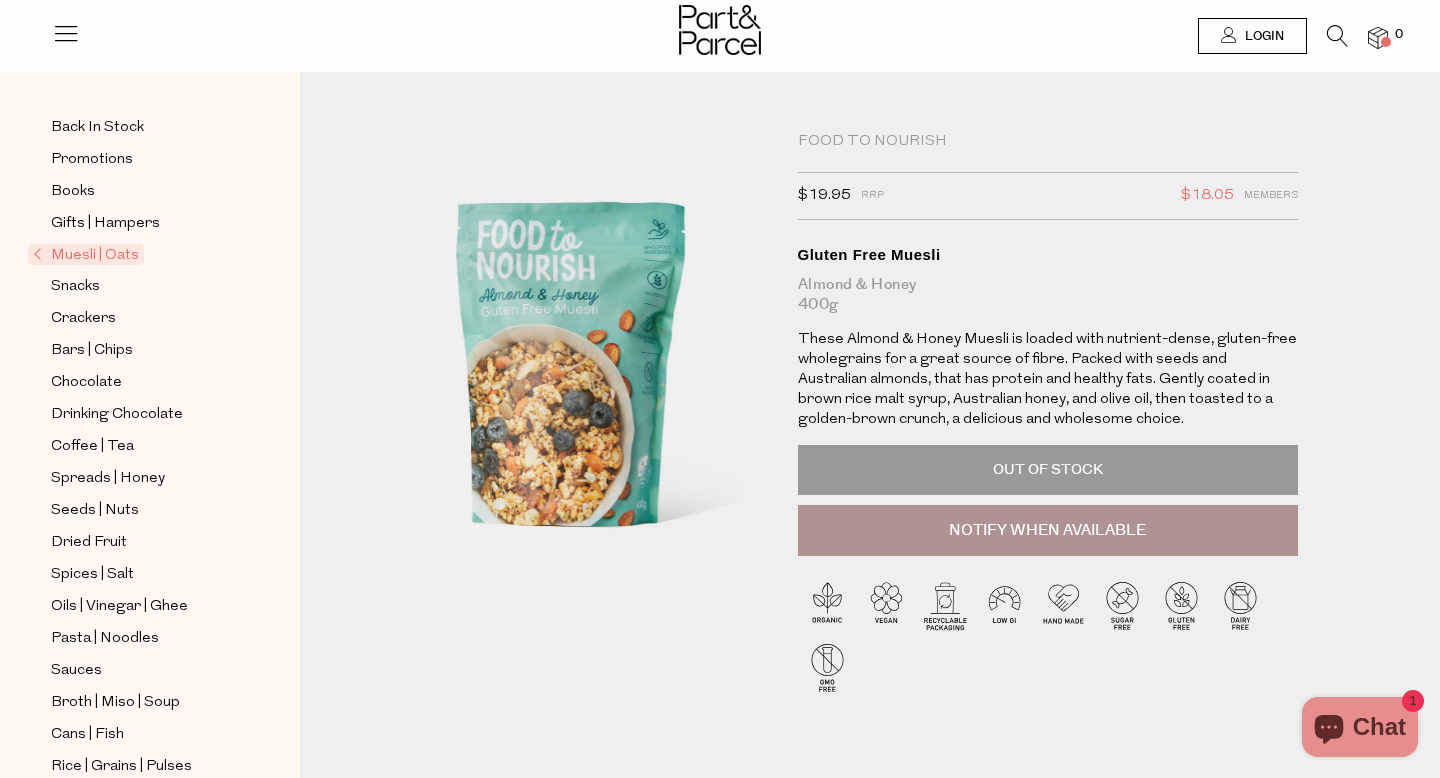 click on "Muesli | Oats" at bounding box center [86, 254] 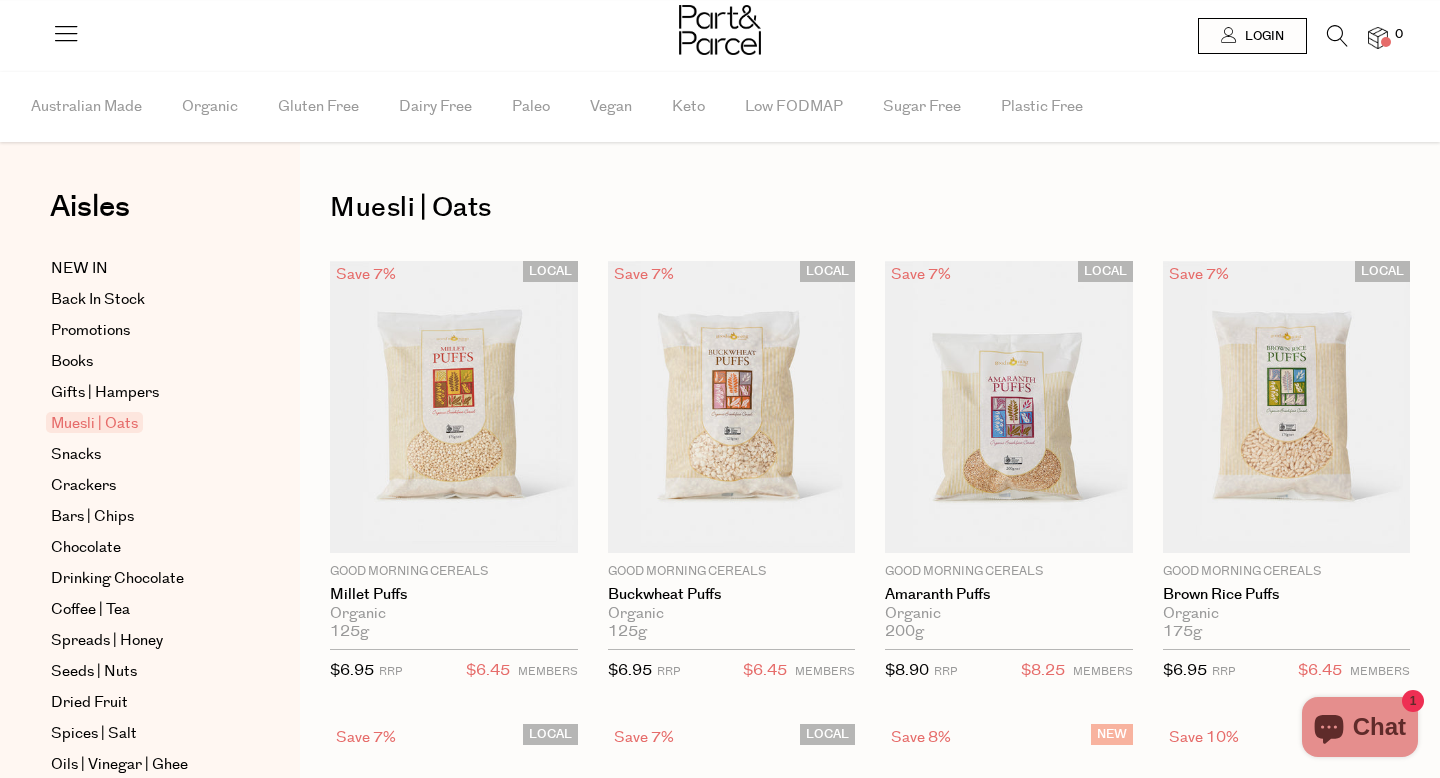 scroll, scrollTop: 0, scrollLeft: 0, axis: both 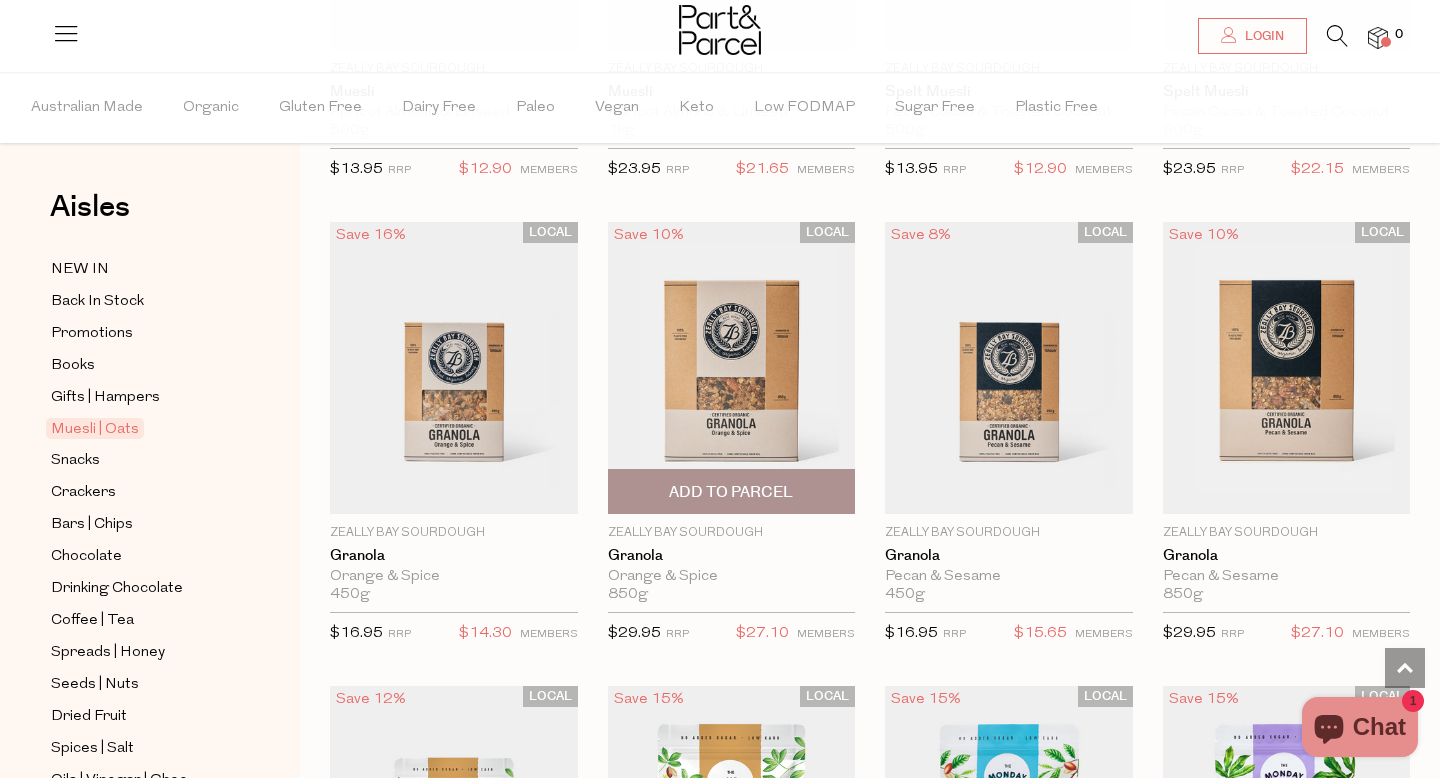 click at bounding box center (732, 368) 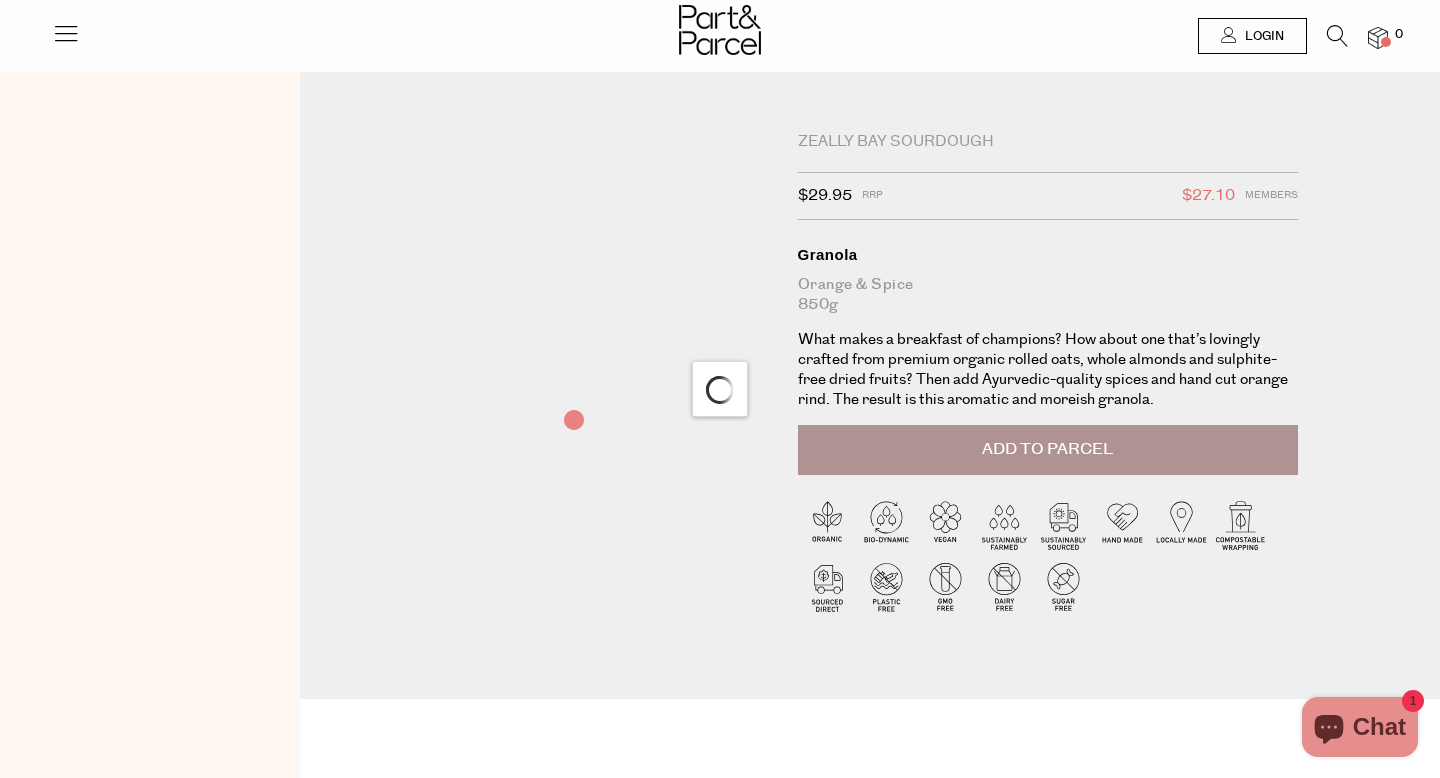 scroll, scrollTop: 0, scrollLeft: 0, axis: both 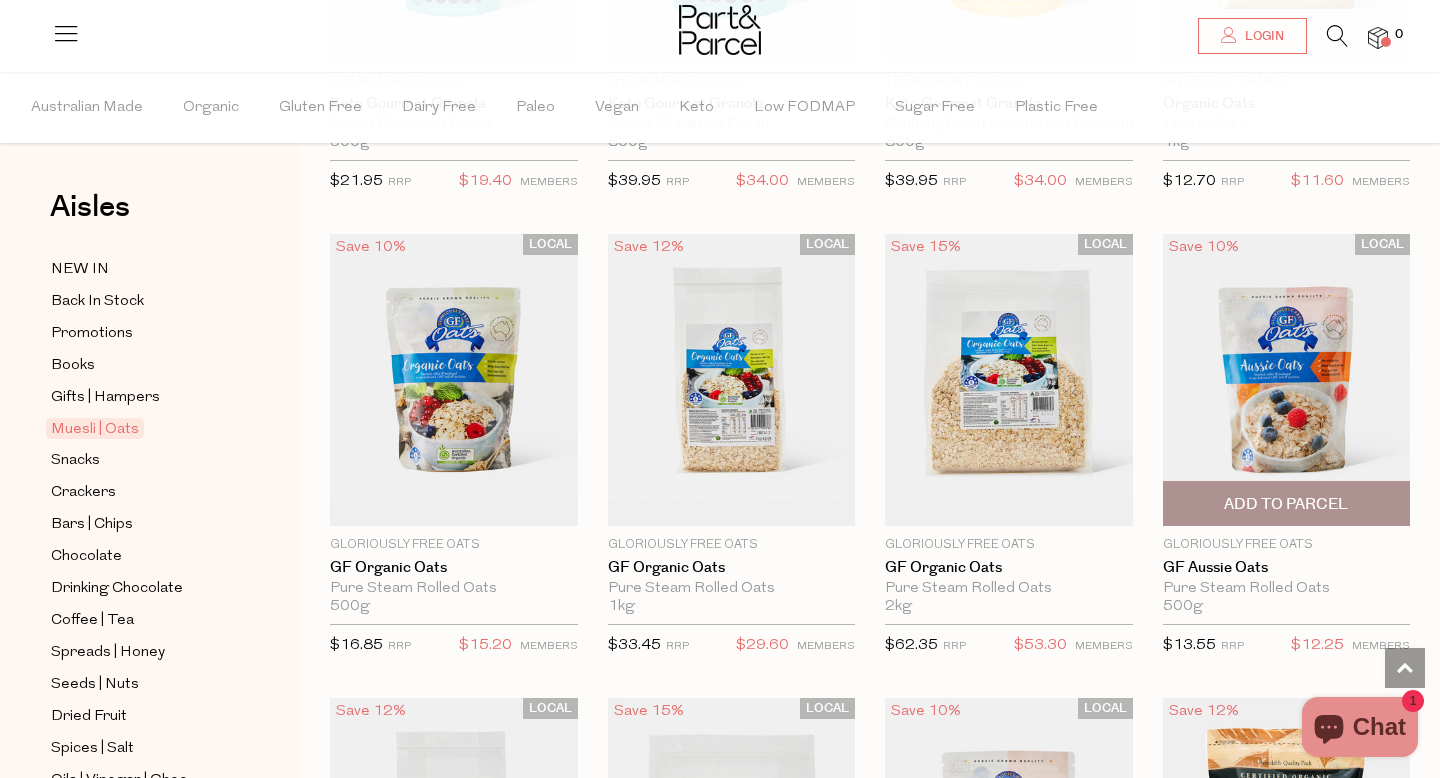 click at bounding box center [1287, 380] 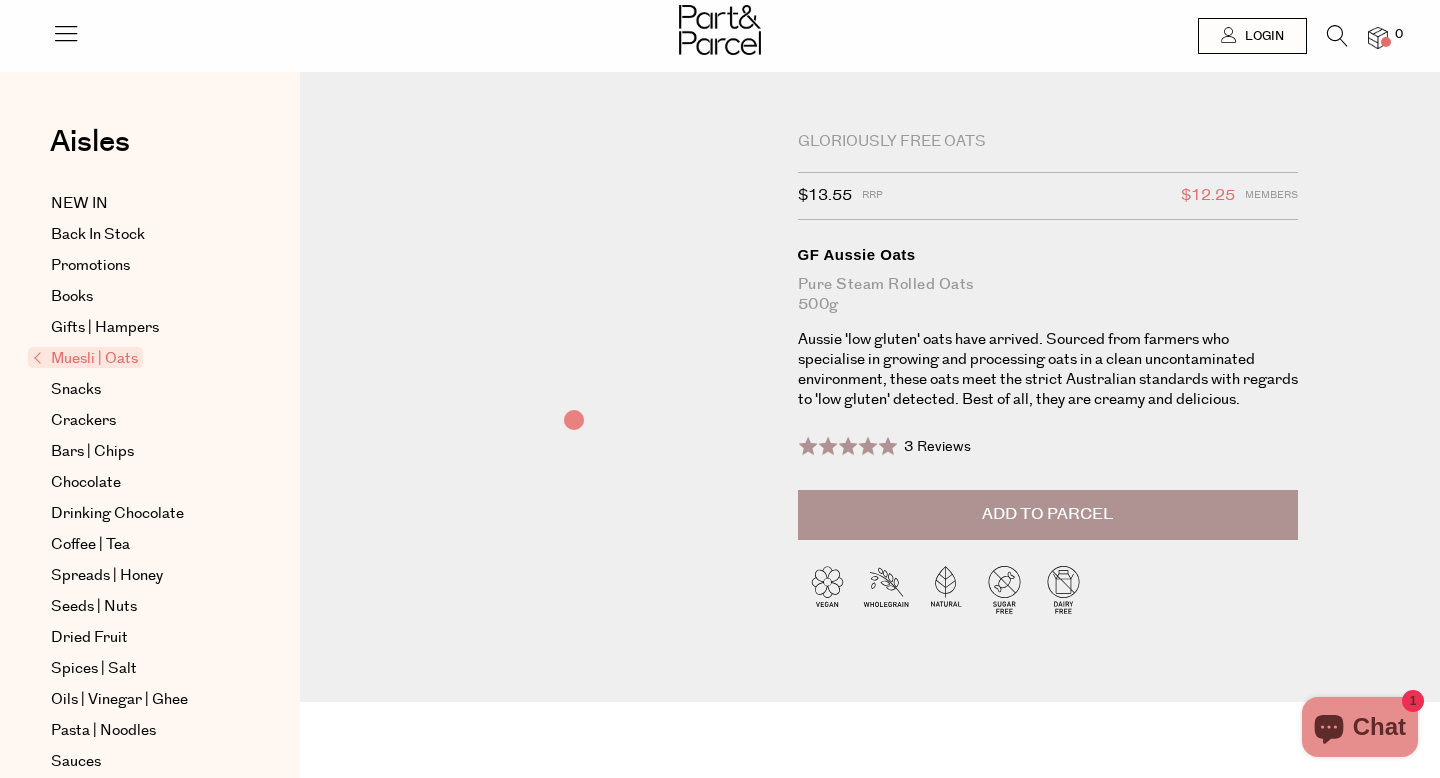 scroll, scrollTop: 0, scrollLeft: 0, axis: both 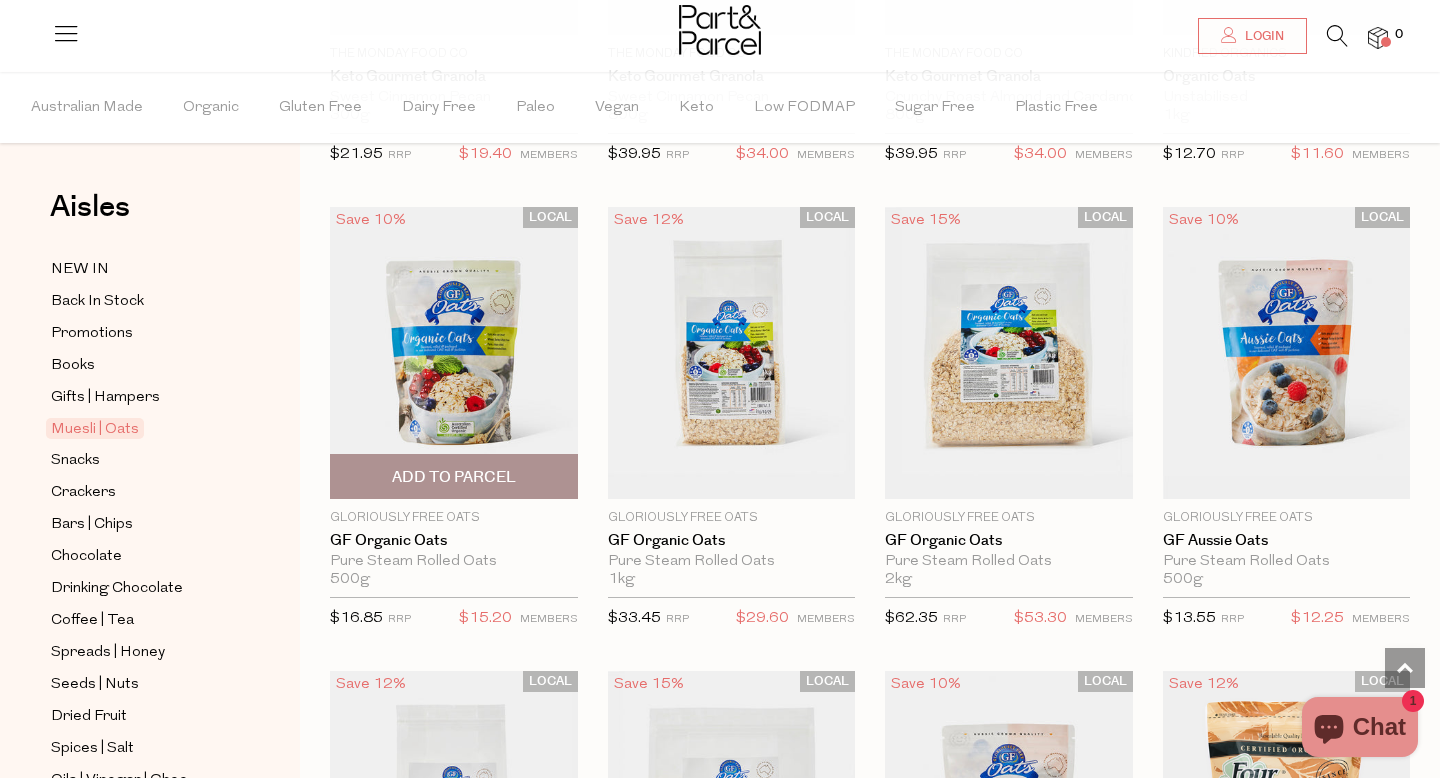 click at bounding box center [454, 353] 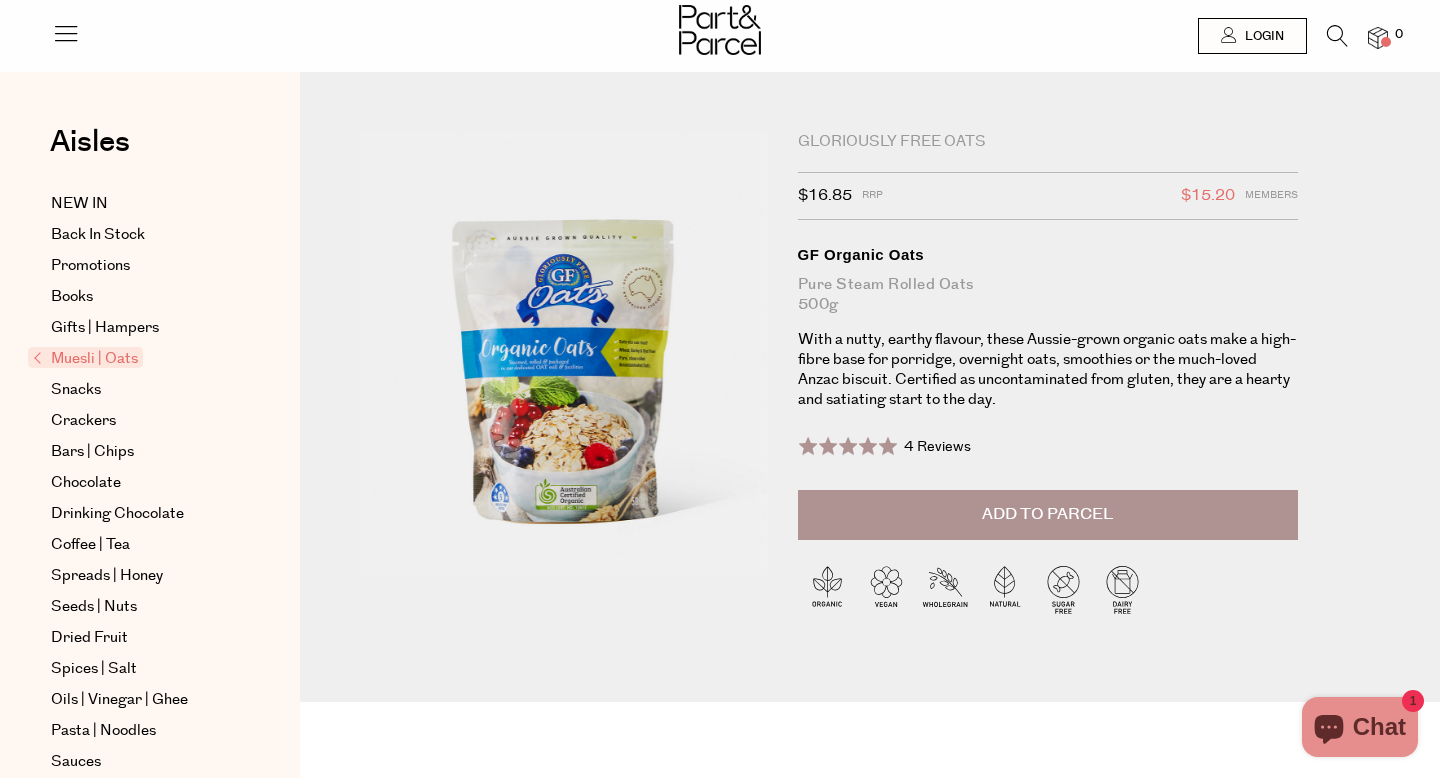 scroll, scrollTop: 0, scrollLeft: 0, axis: both 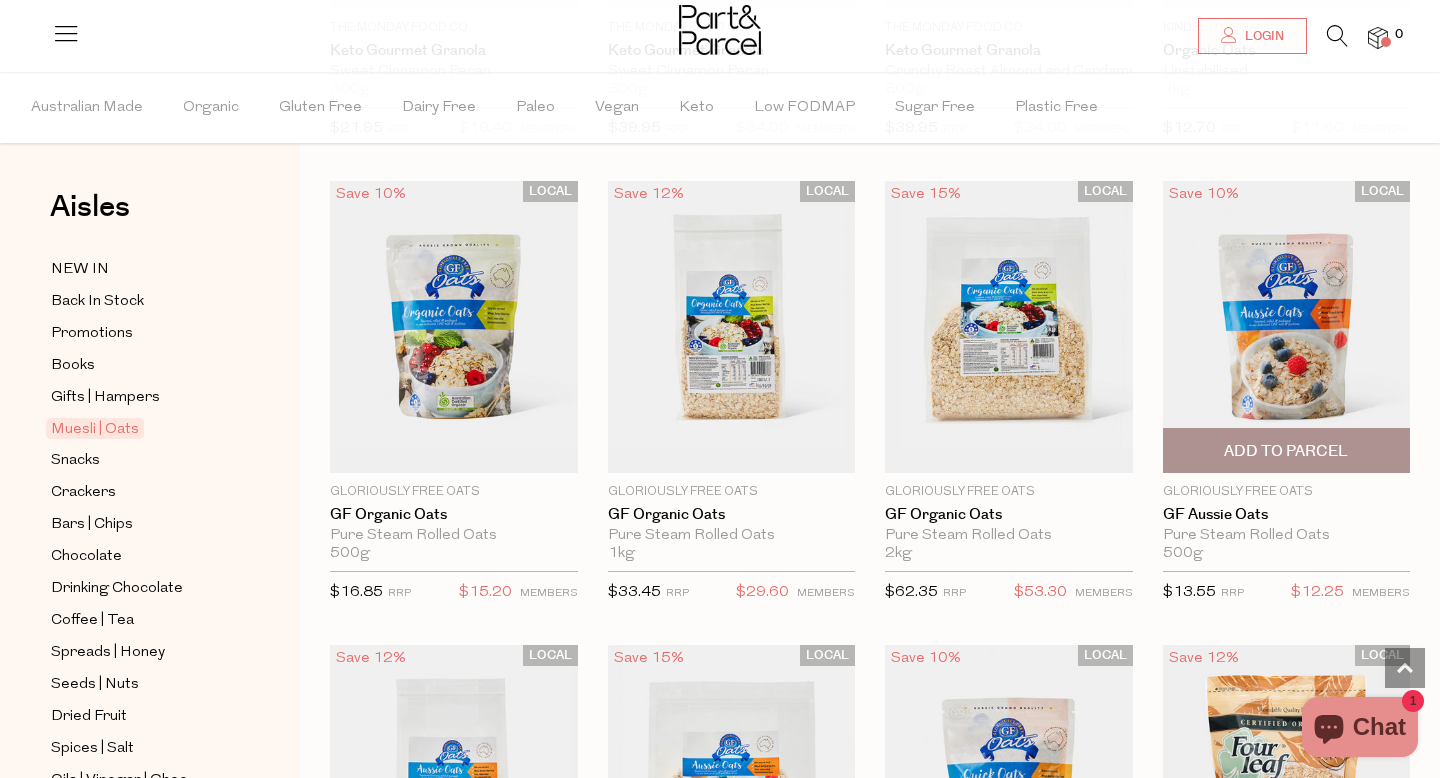 click at bounding box center (1287, 327) 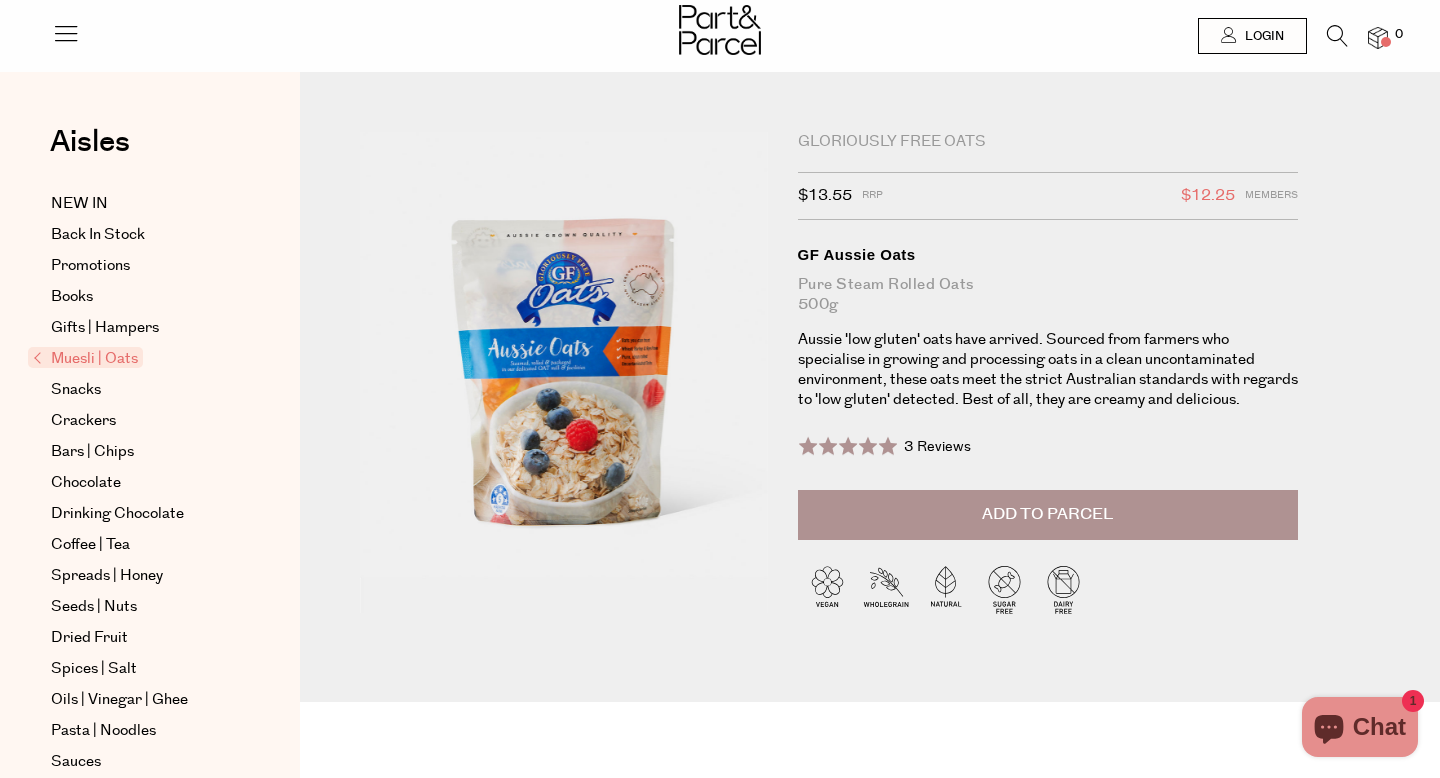 scroll, scrollTop: 0, scrollLeft: 0, axis: both 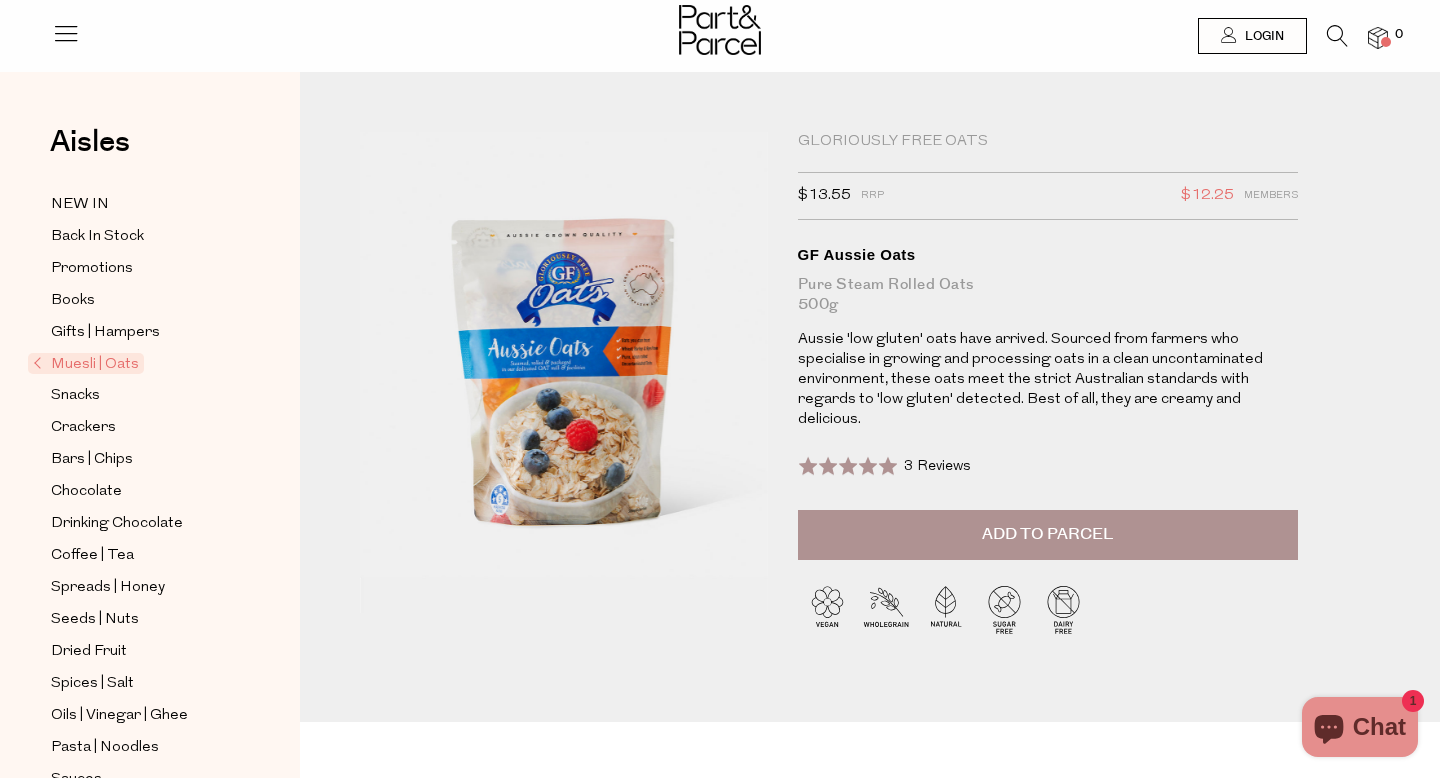 click on "Rated 5.0 out of 5
3 Reviews
Based on 3 reviews
Click to go to reviews" at bounding box center [885, 466] 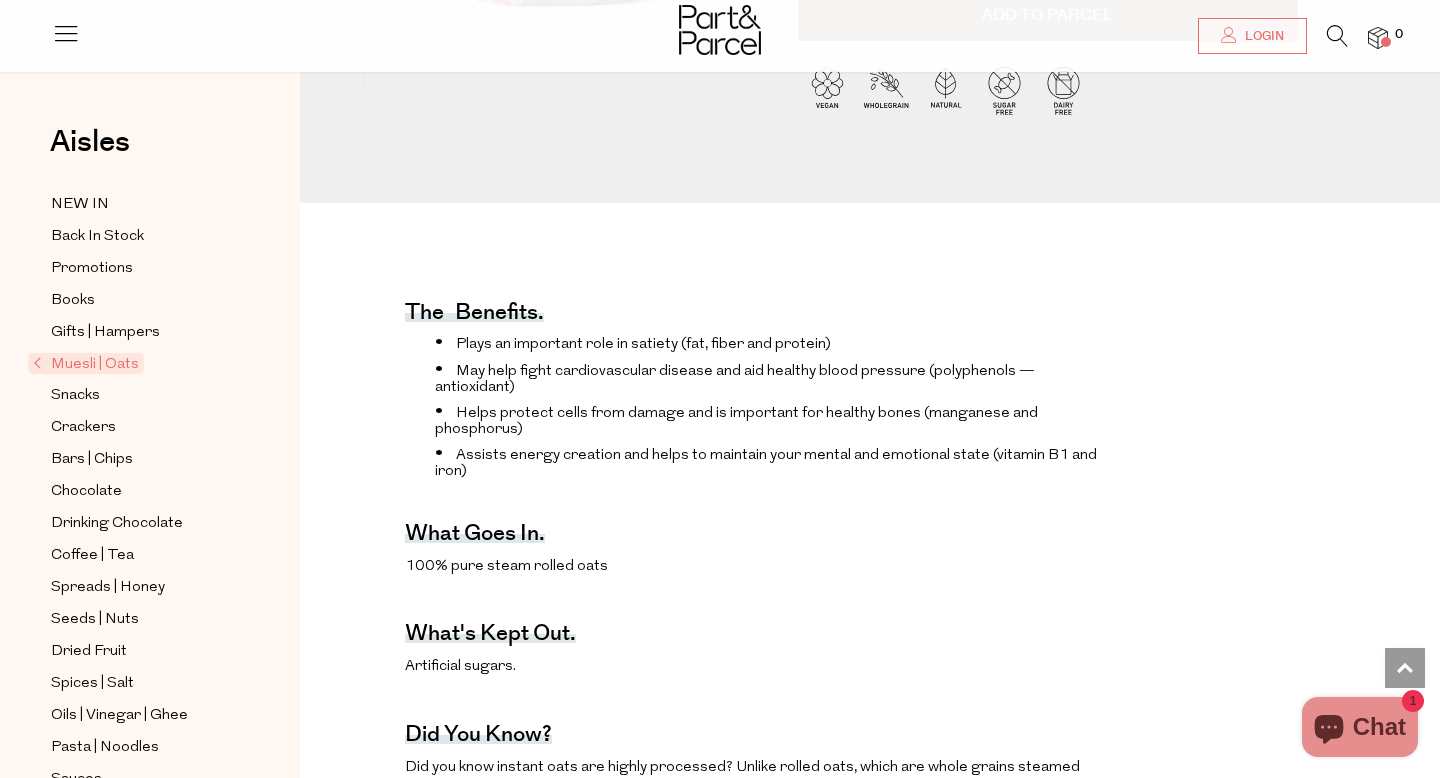 scroll, scrollTop: 0, scrollLeft: 0, axis: both 